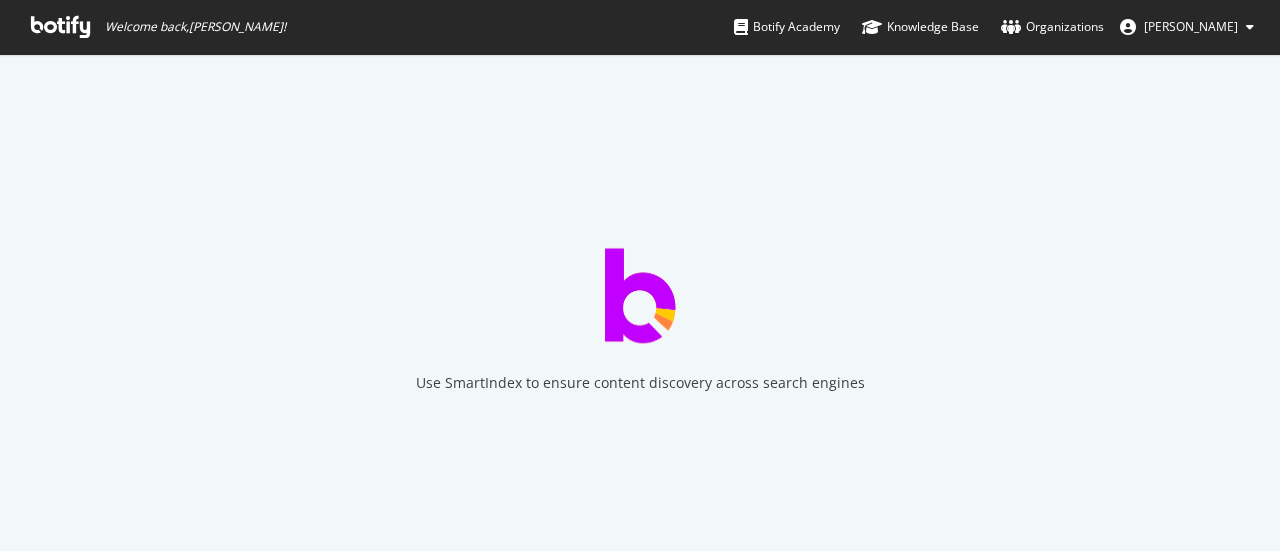 scroll, scrollTop: 0, scrollLeft: 0, axis: both 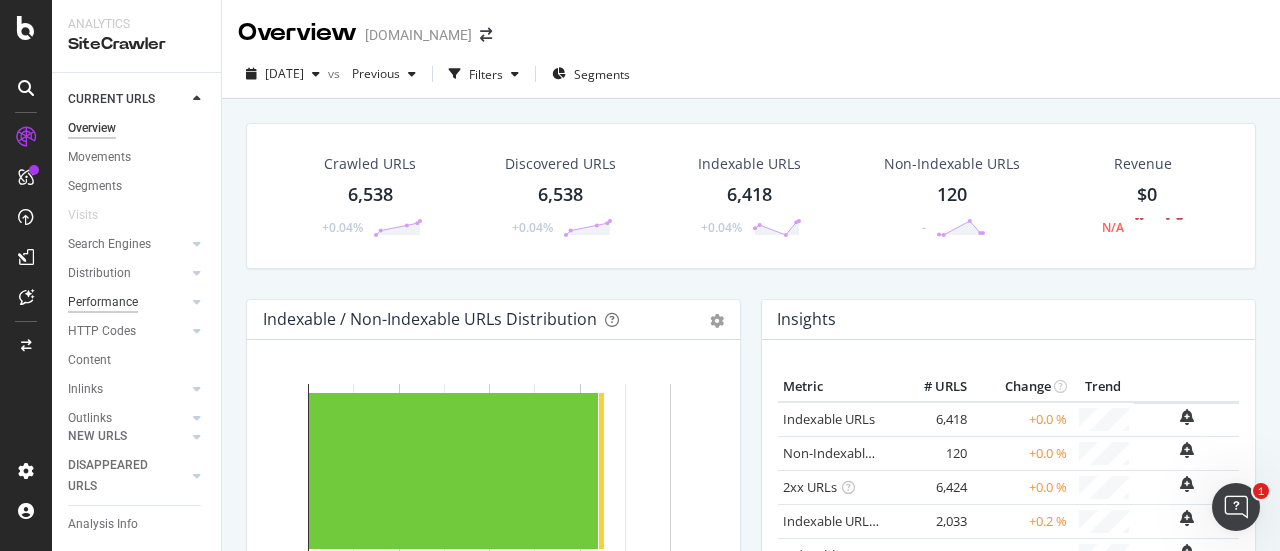 click on "Performance" at bounding box center [103, 302] 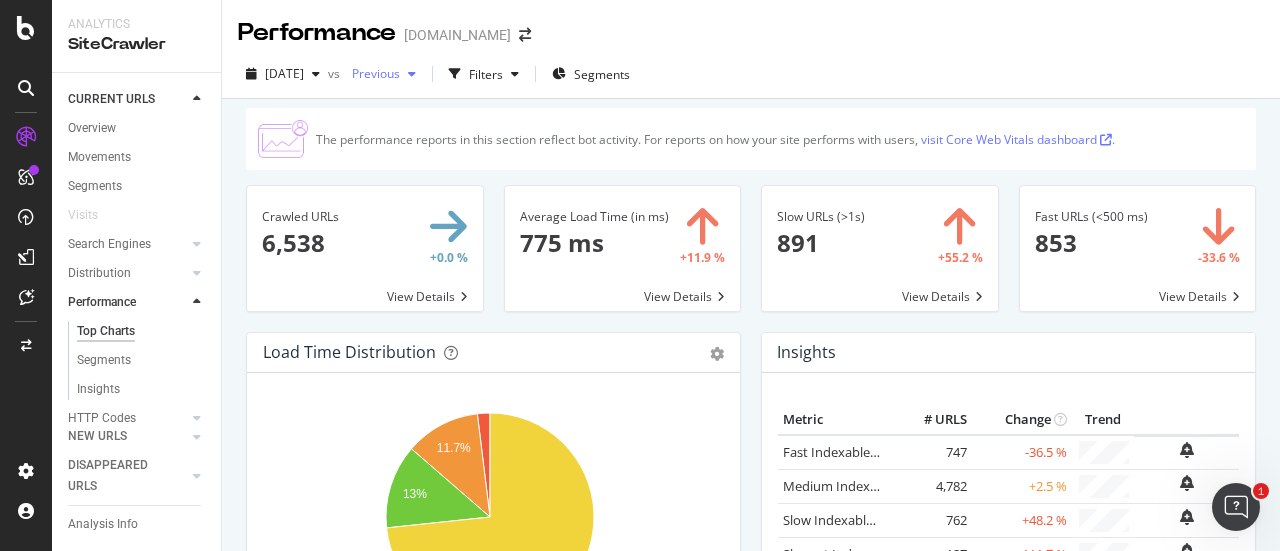 click on "Previous" at bounding box center (372, 73) 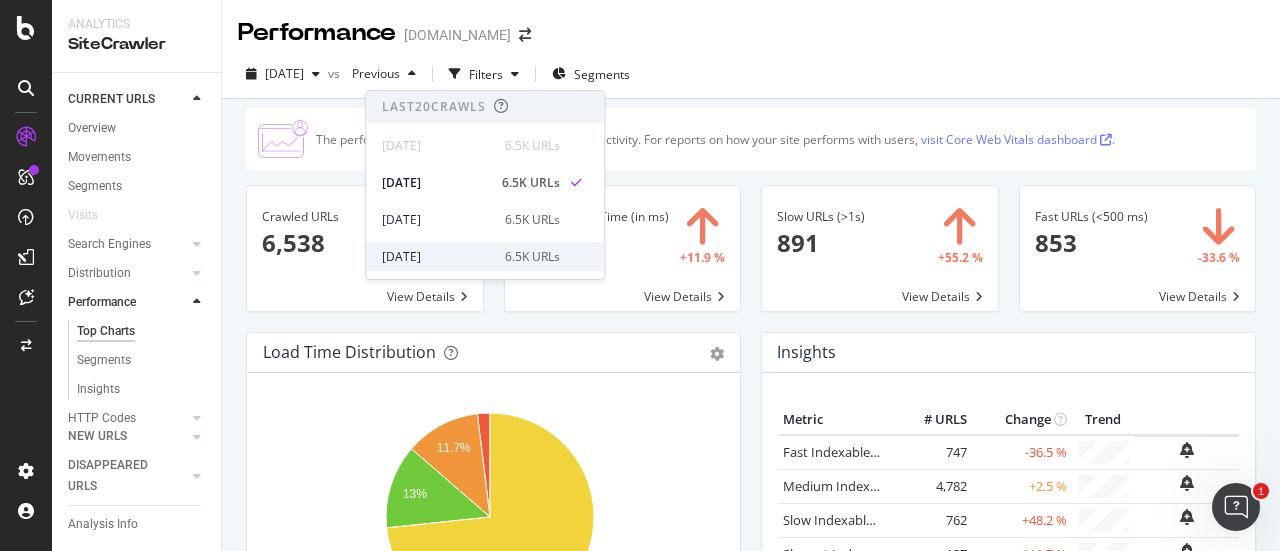 click on "[DATE]" at bounding box center [437, 257] 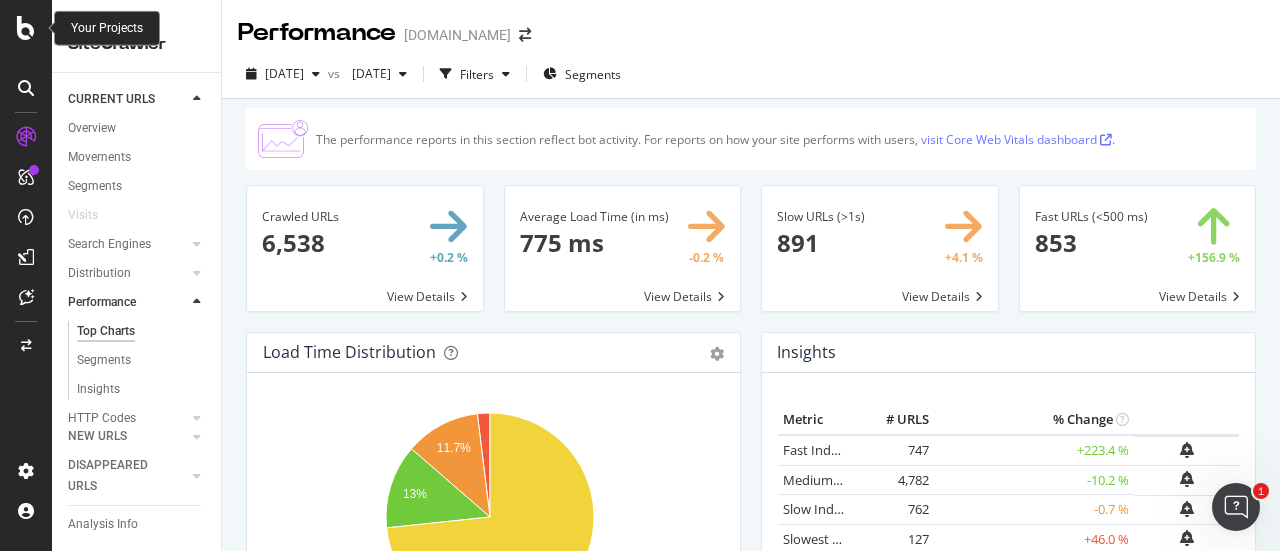 click at bounding box center (26, 28) 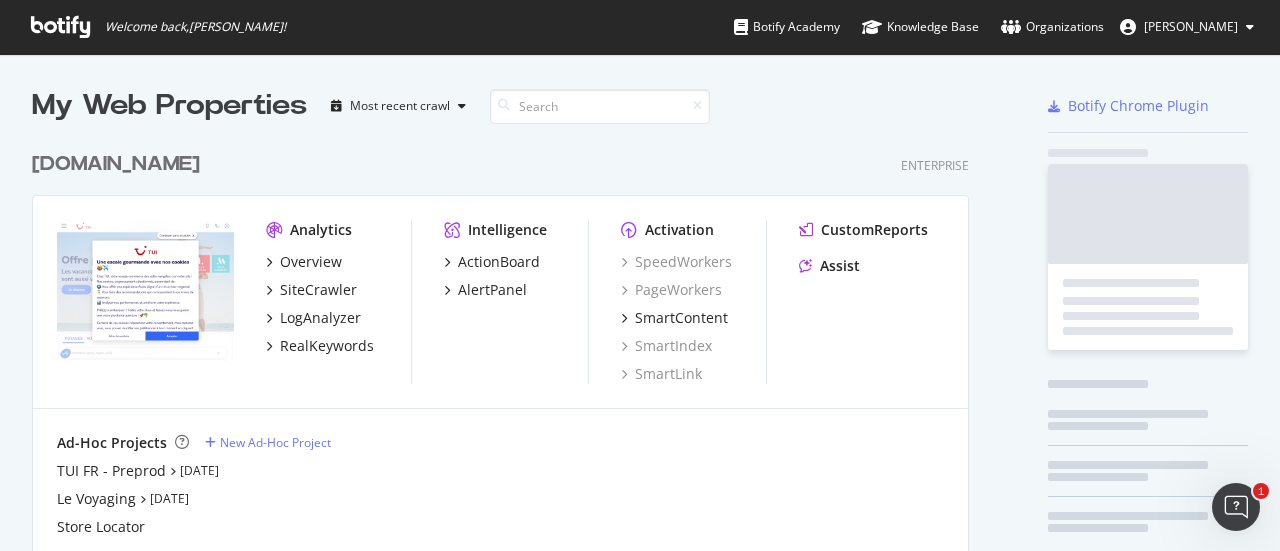 scroll, scrollTop: 16, scrollLeft: 16, axis: both 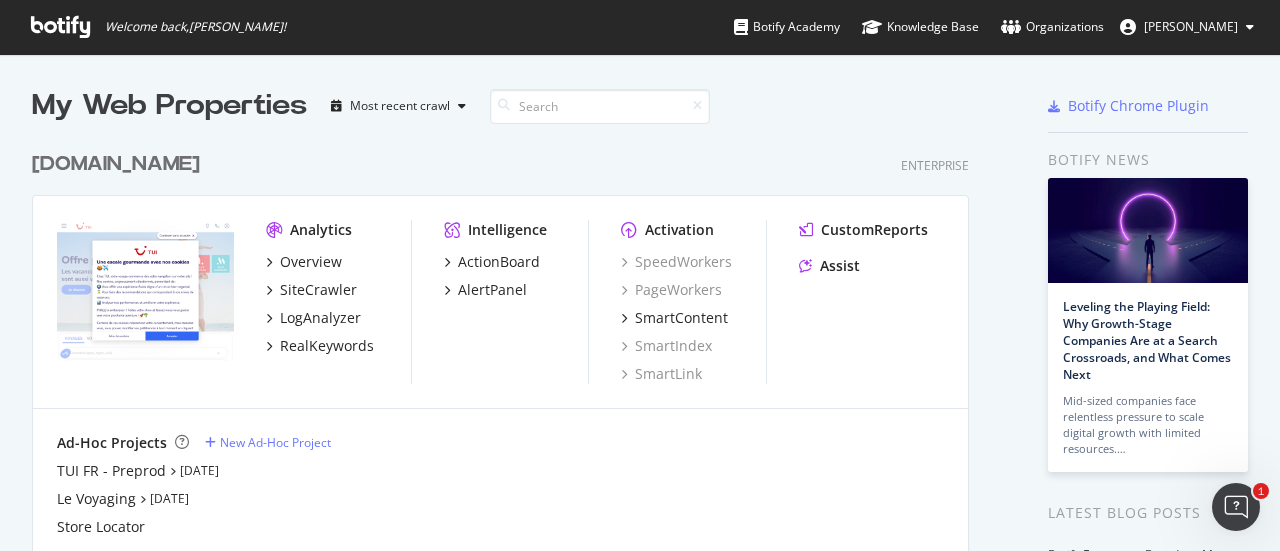 click on "[DOMAIN_NAME]" at bounding box center (116, 164) 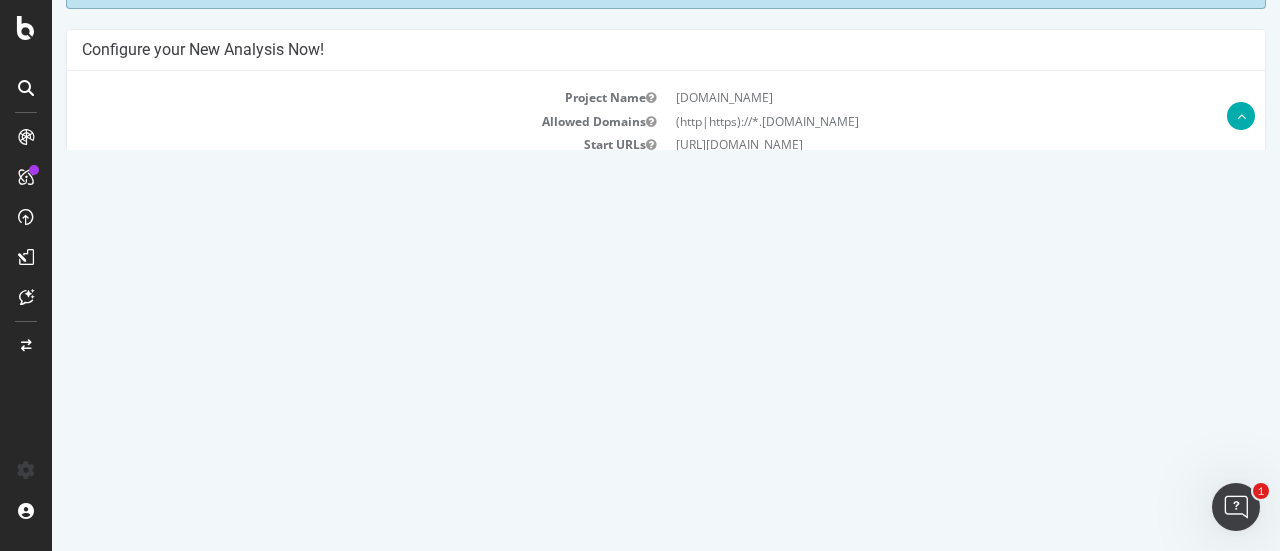 scroll, scrollTop: 300, scrollLeft: 0, axis: vertical 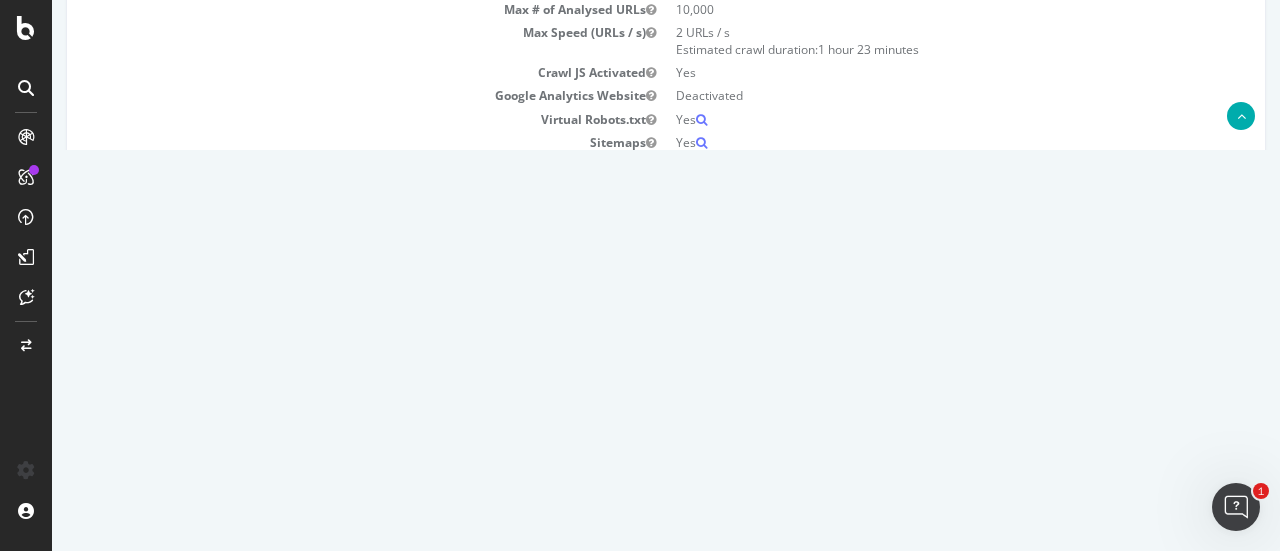 click on "Yes! Start Now" at bounding box center (641, 280) 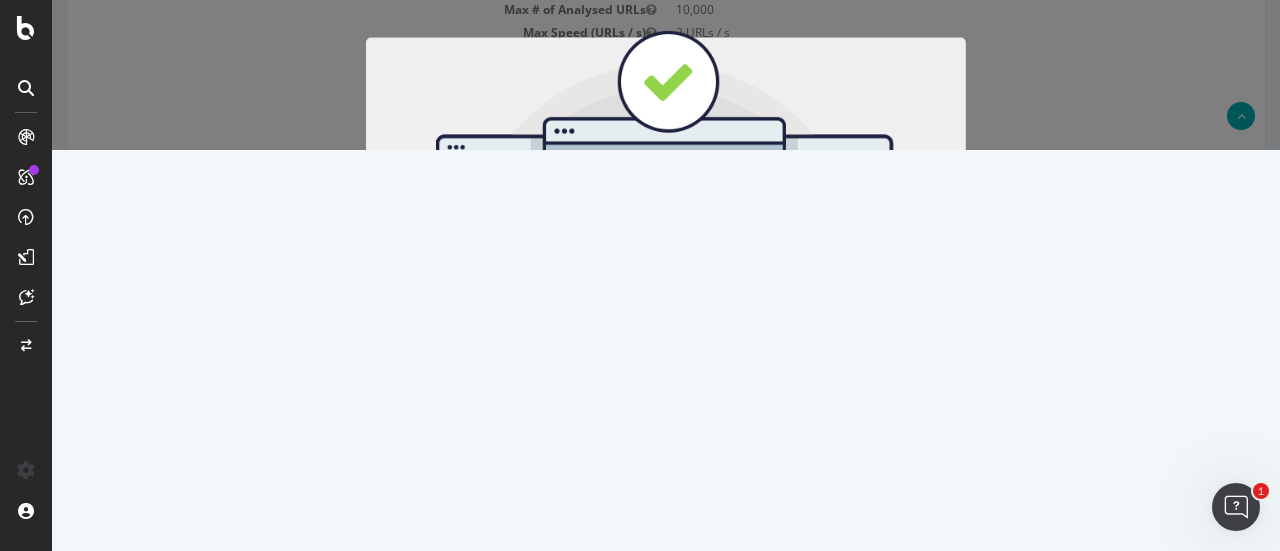 click on "Start Now" at bounding box center (703, 332) 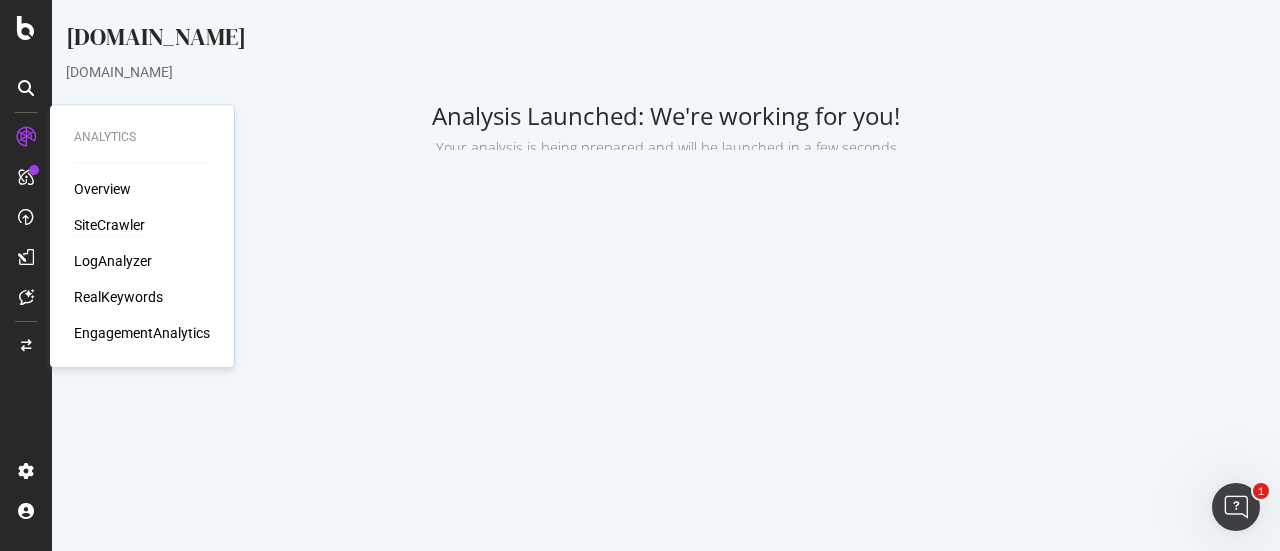 scroll, scrollTop: 130, scrollLeft: 0, axis: vertical 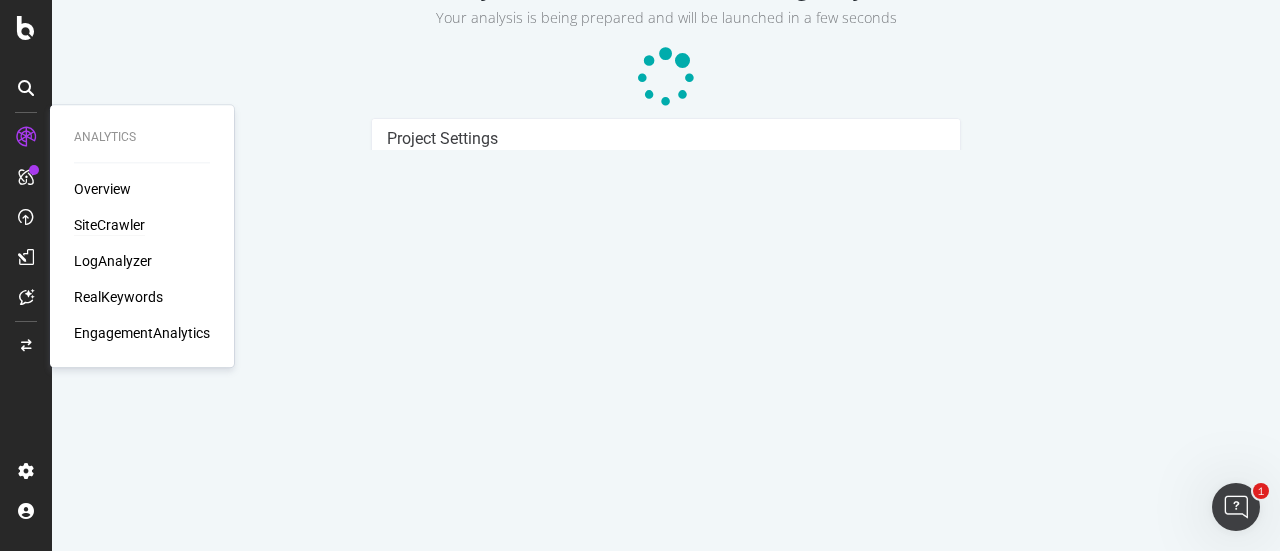 click on "View Crawl Settings" at bounding box center (666, 497) 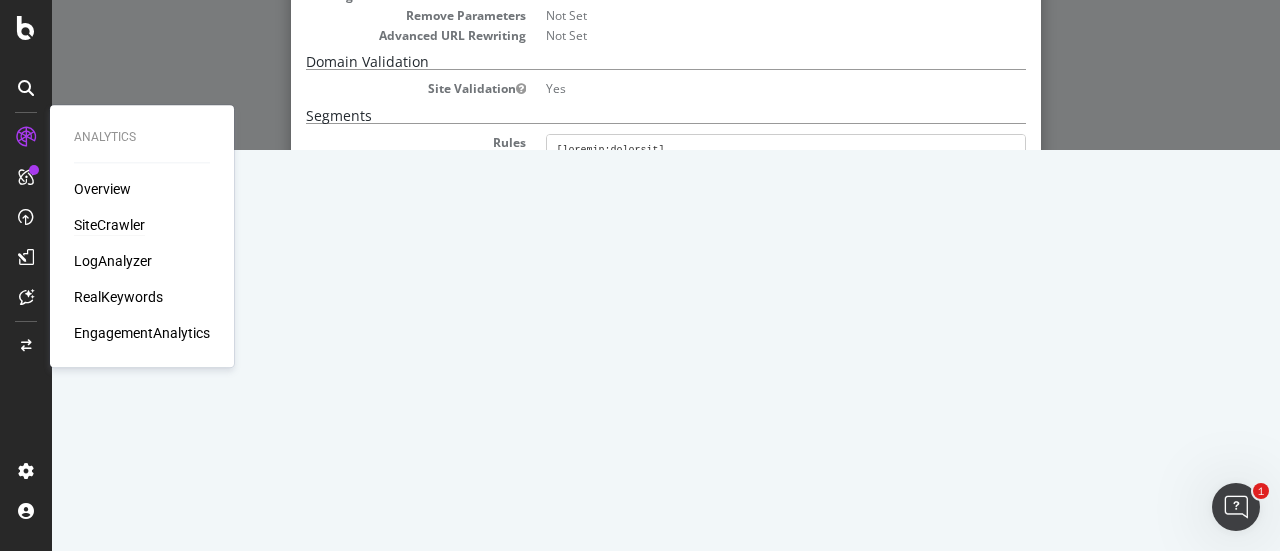 scroll, scrollTop: 669, scrollLeft: 0, axis: vertical 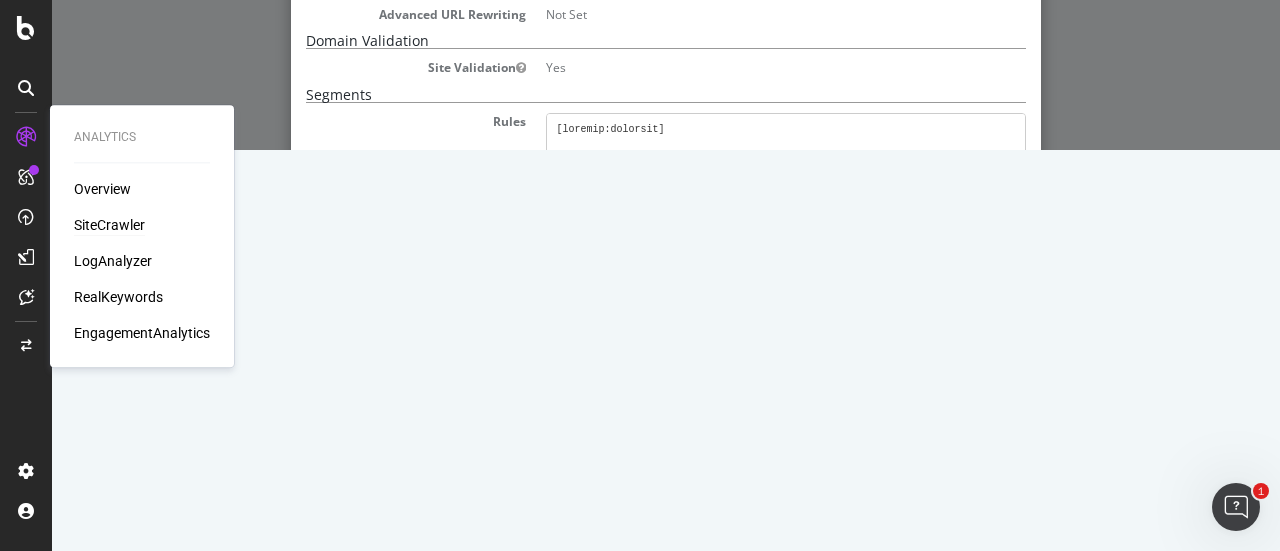 click on "Close" at bounding box center (995, 493) 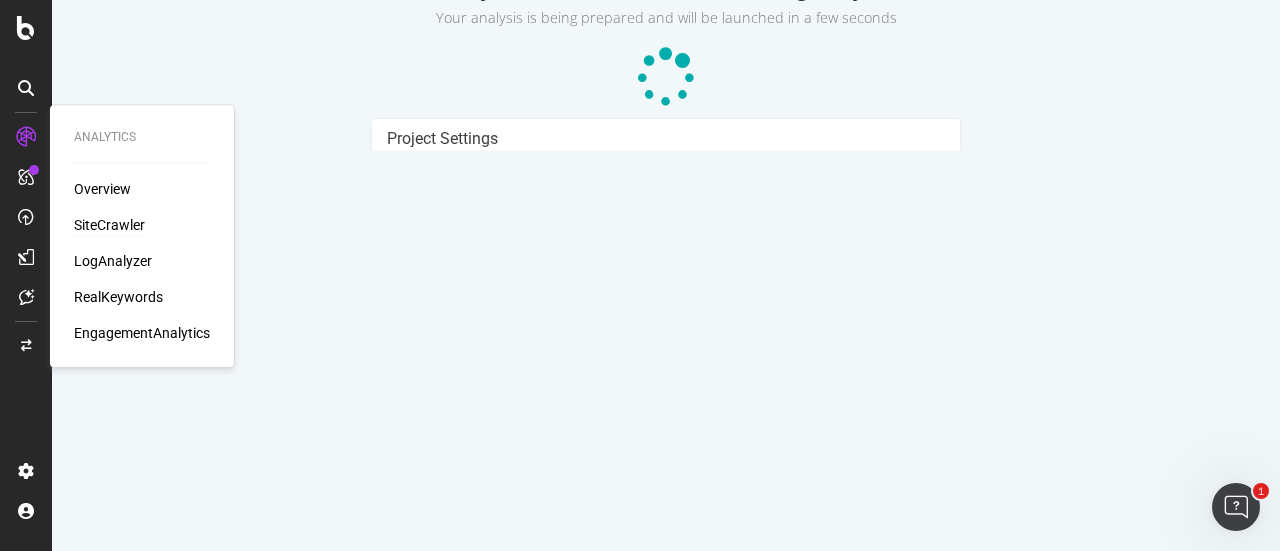 click at bounding box center (666, 78) 